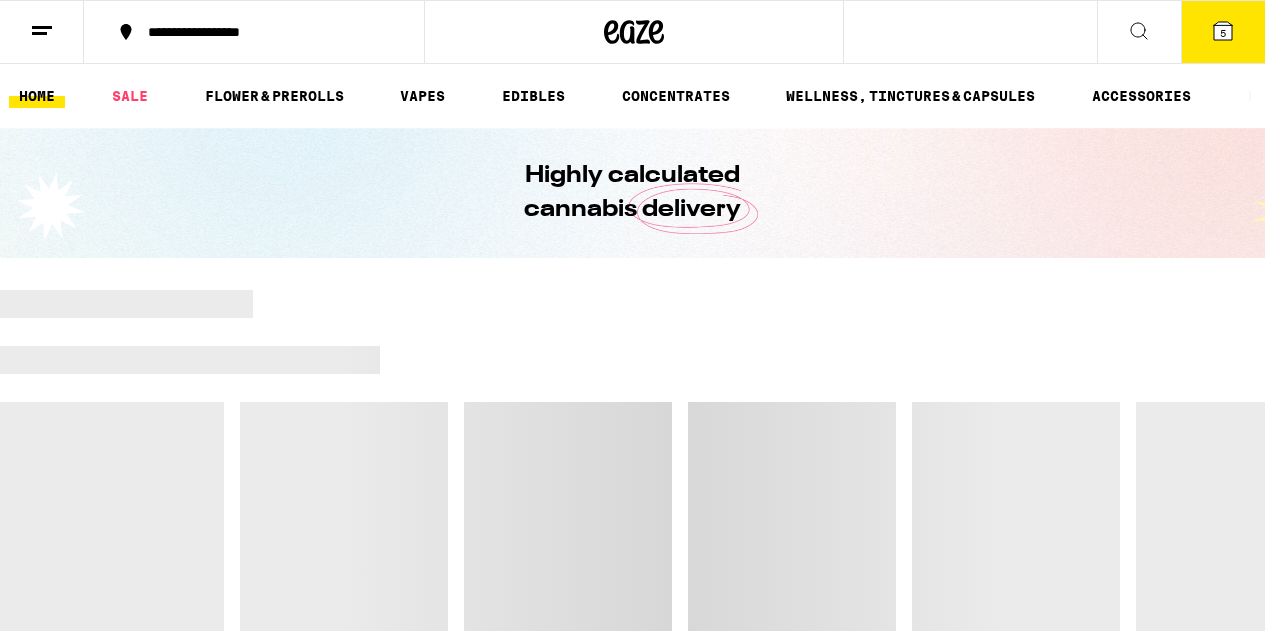 scroll, scrollTop: 0, scrollLeft: 0, axis: both 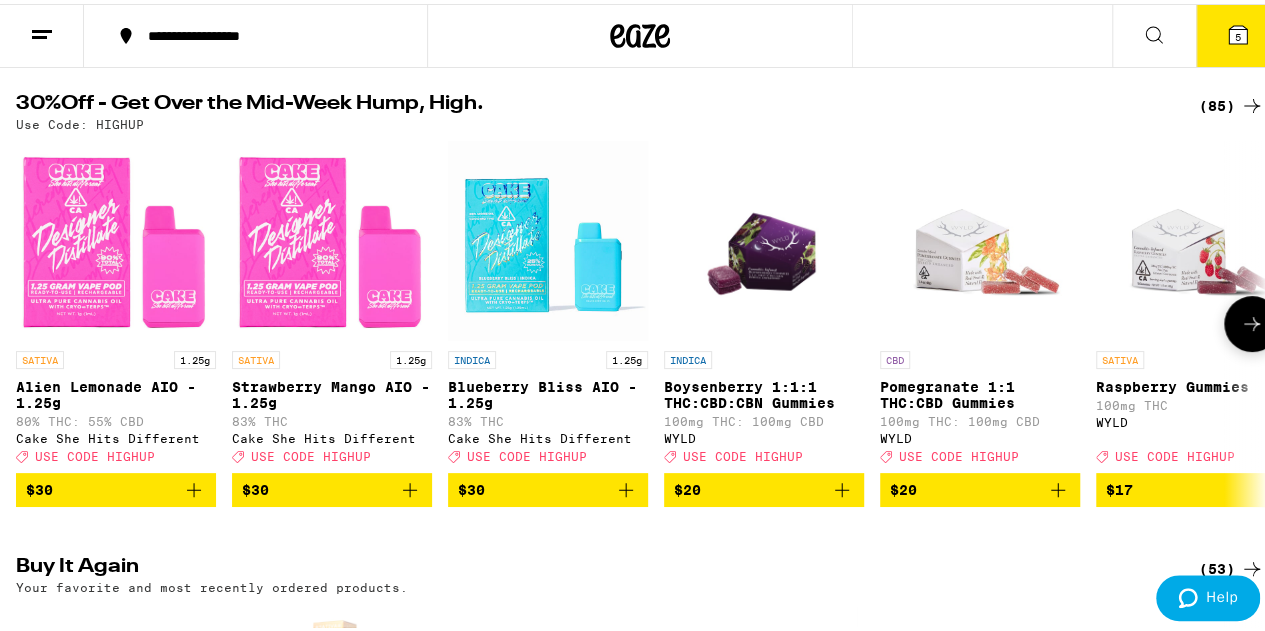 click 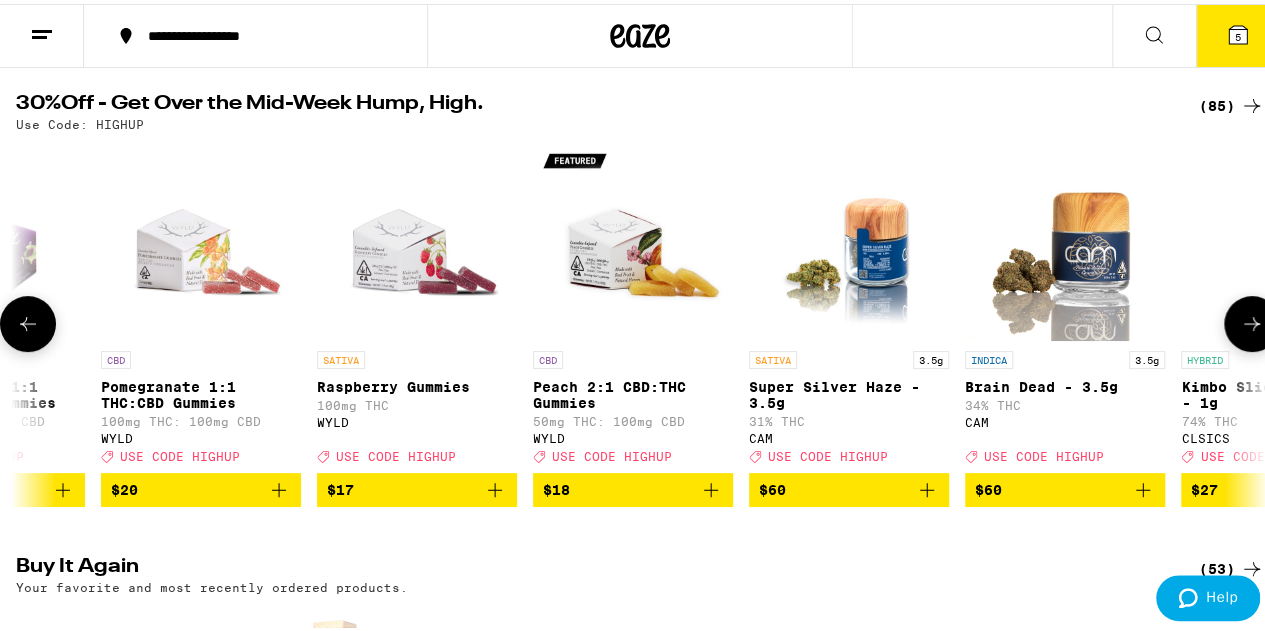 scroll, scrollTop: 0, scrollLeft: 1015, axis: horizontal 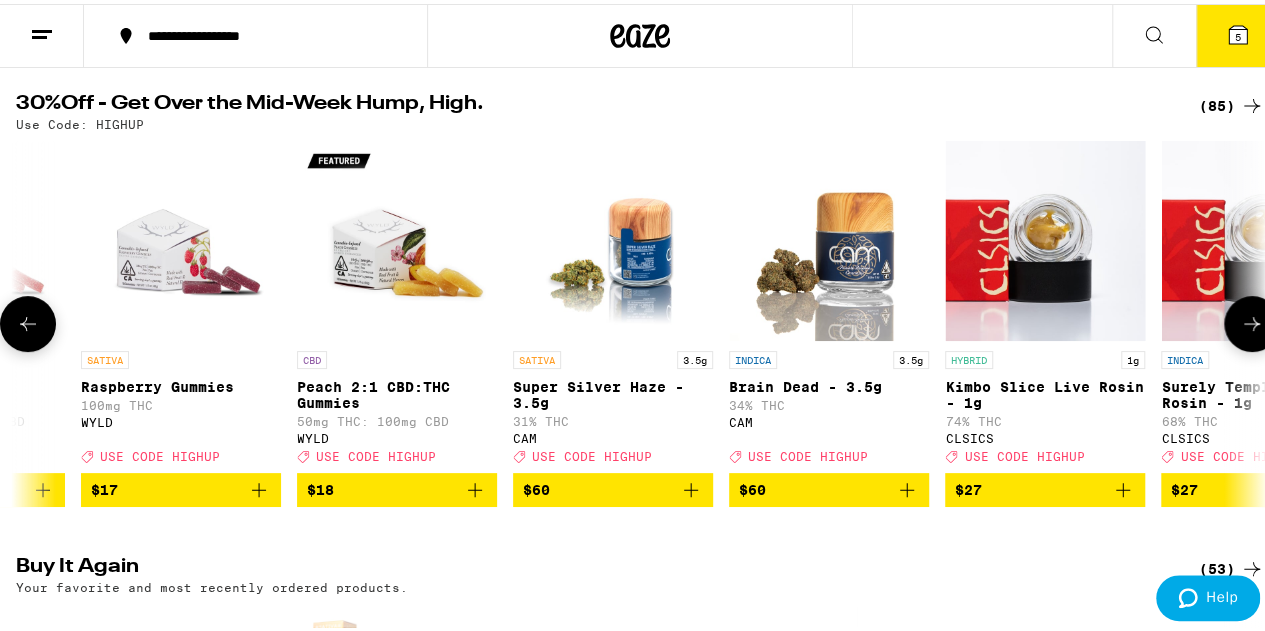 click 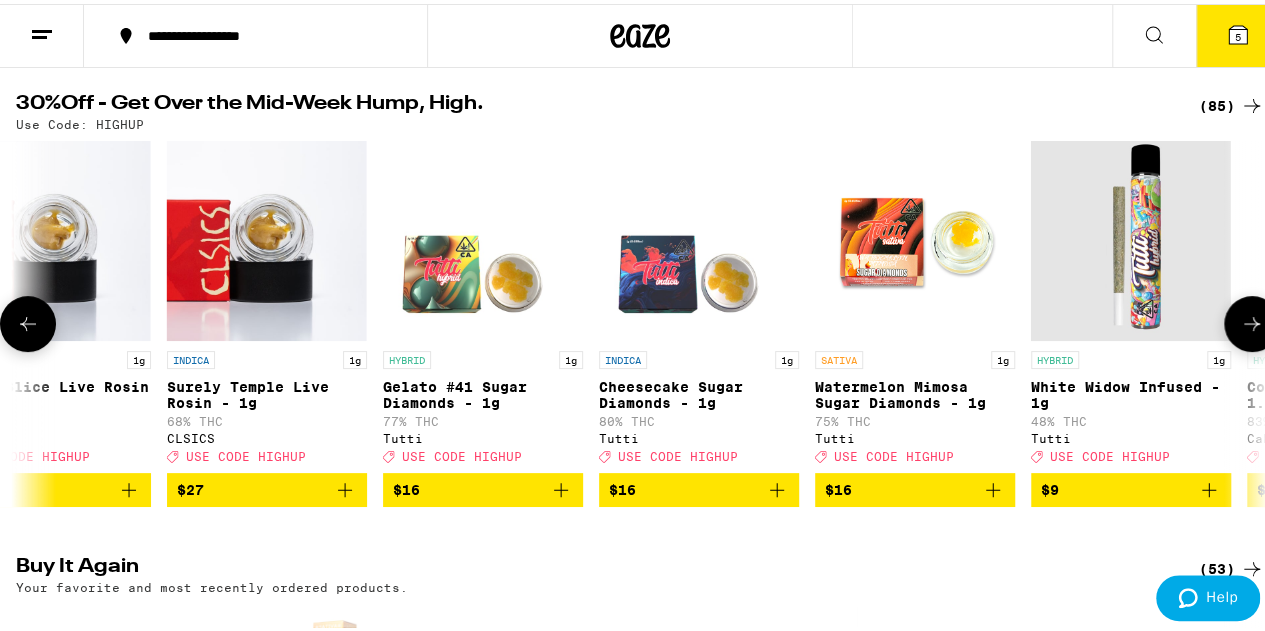 click 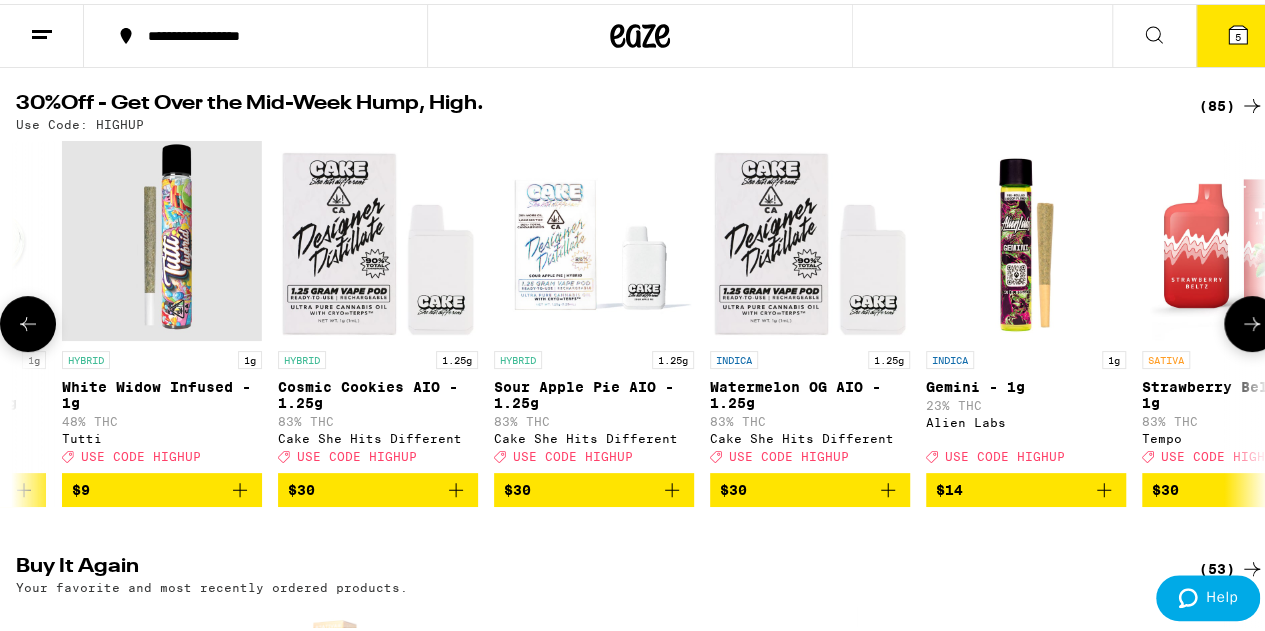 scroll, scrollTop: 0, scrollLeft: 3024, axis: horizontal 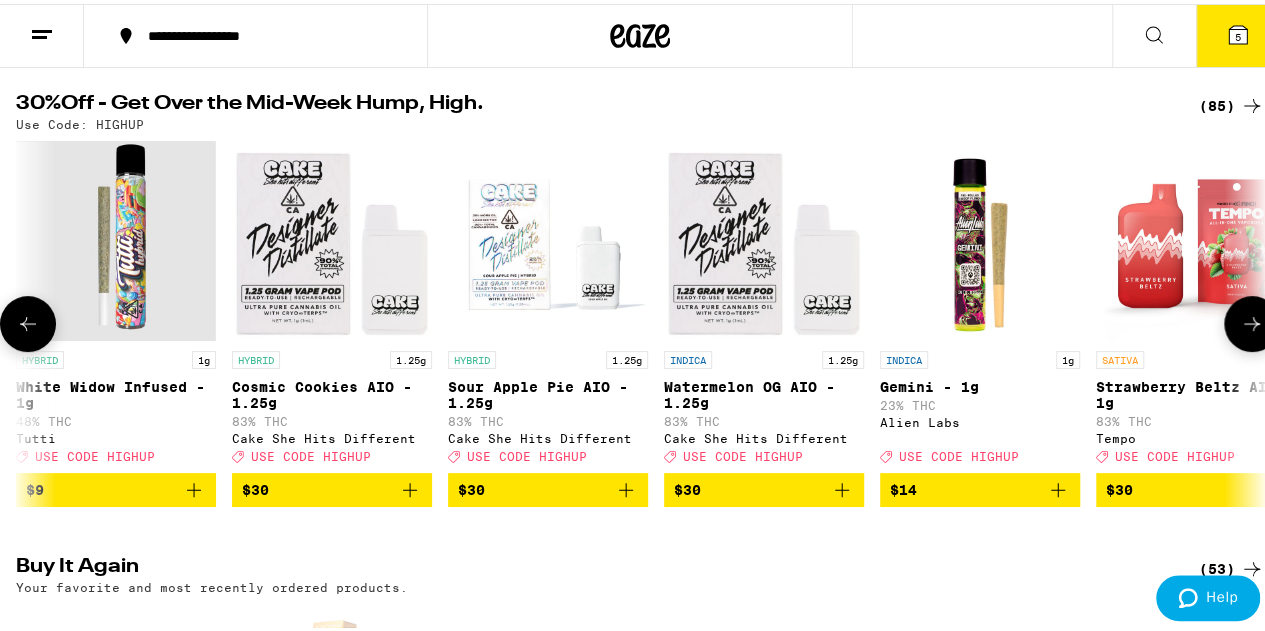 click 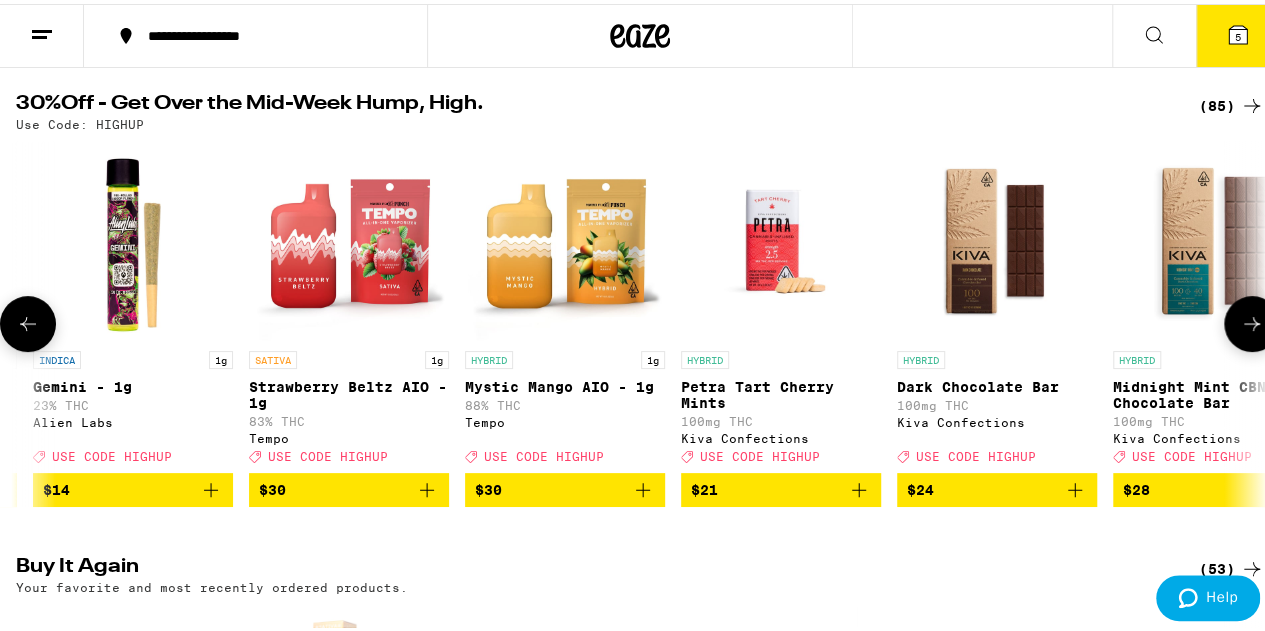 scroll, scrollTop: 0, scrollLeft: 4040, axis: horizontal 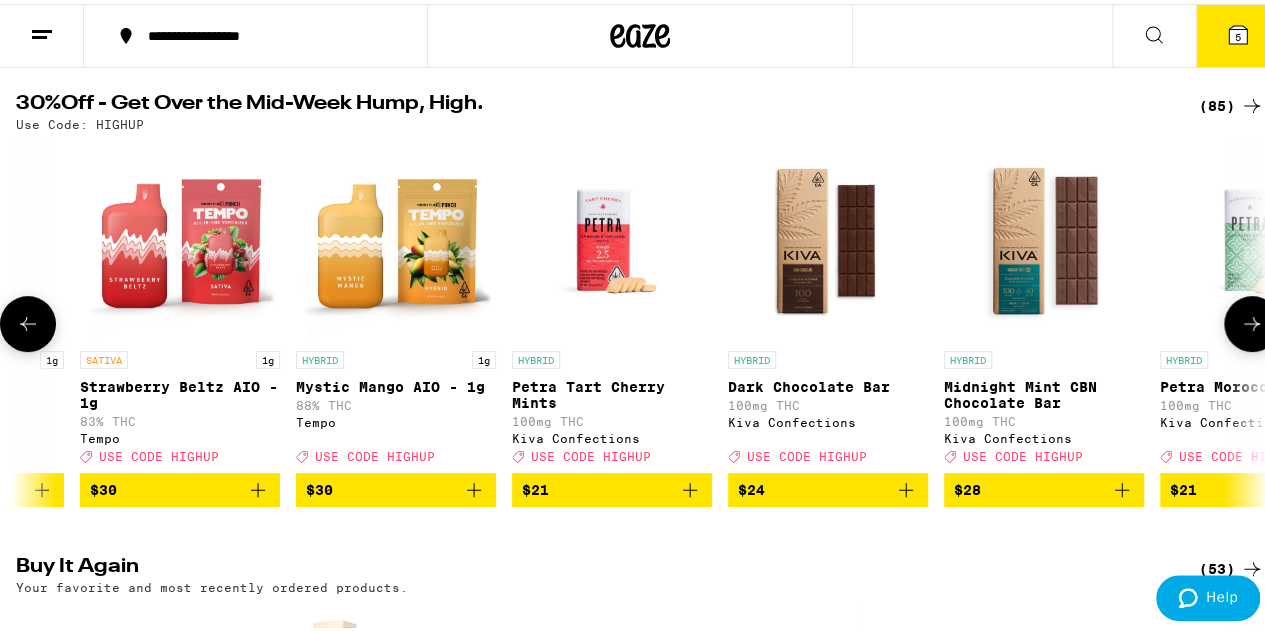 click 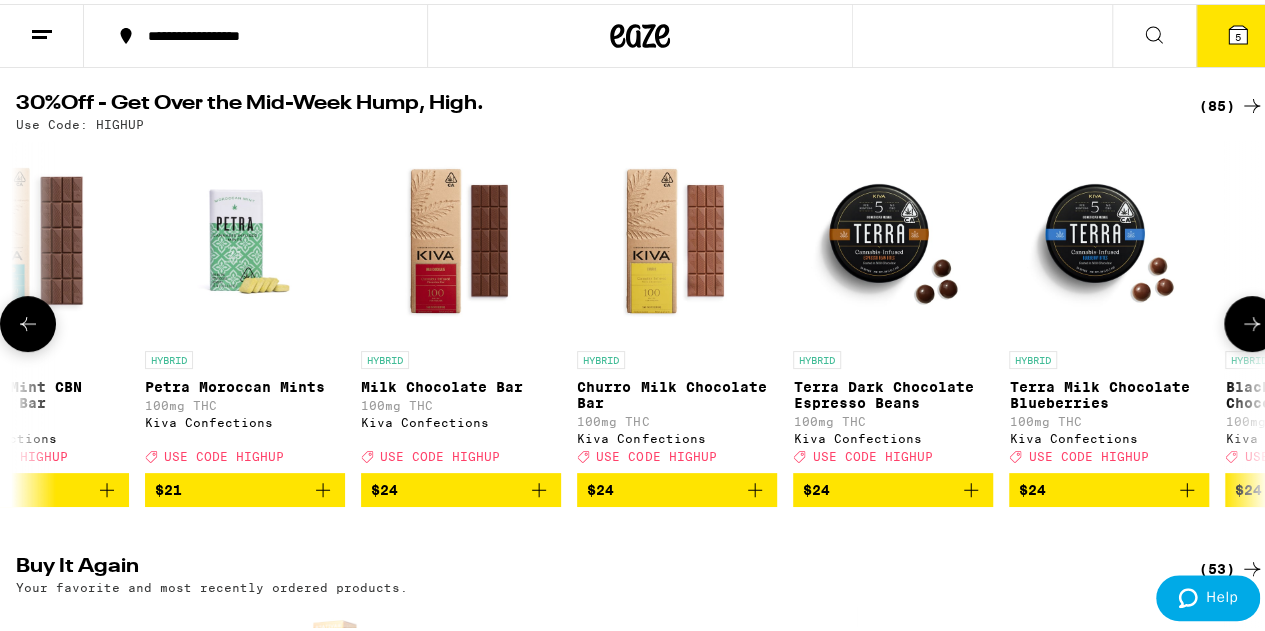 click 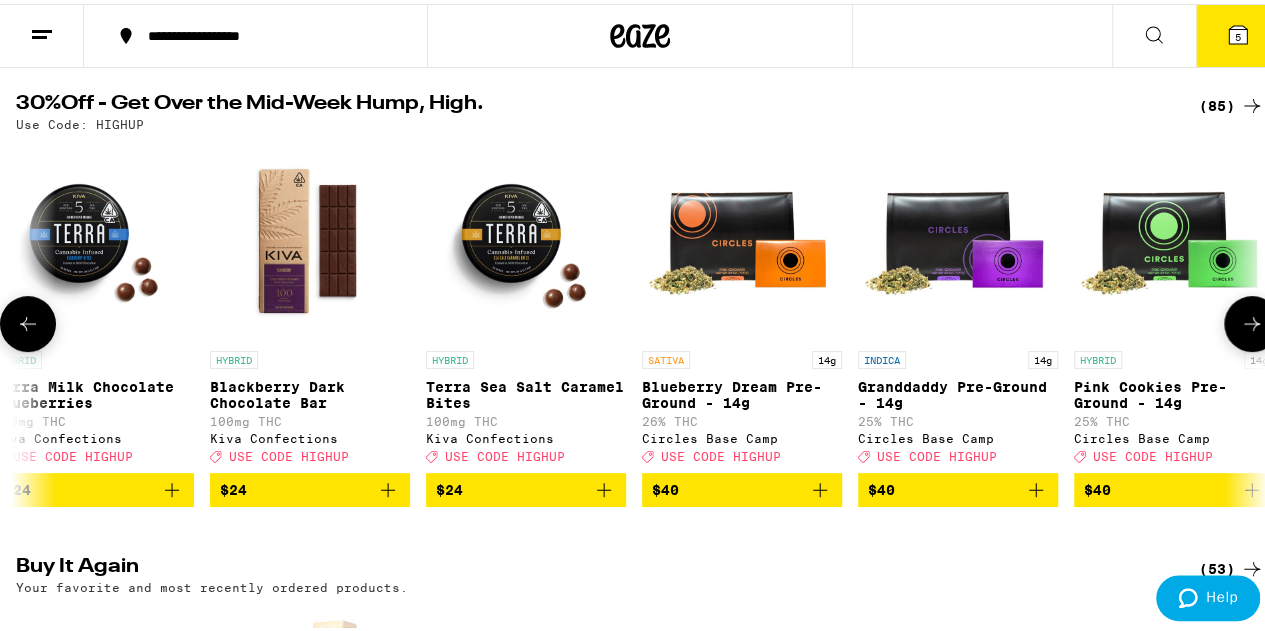 click 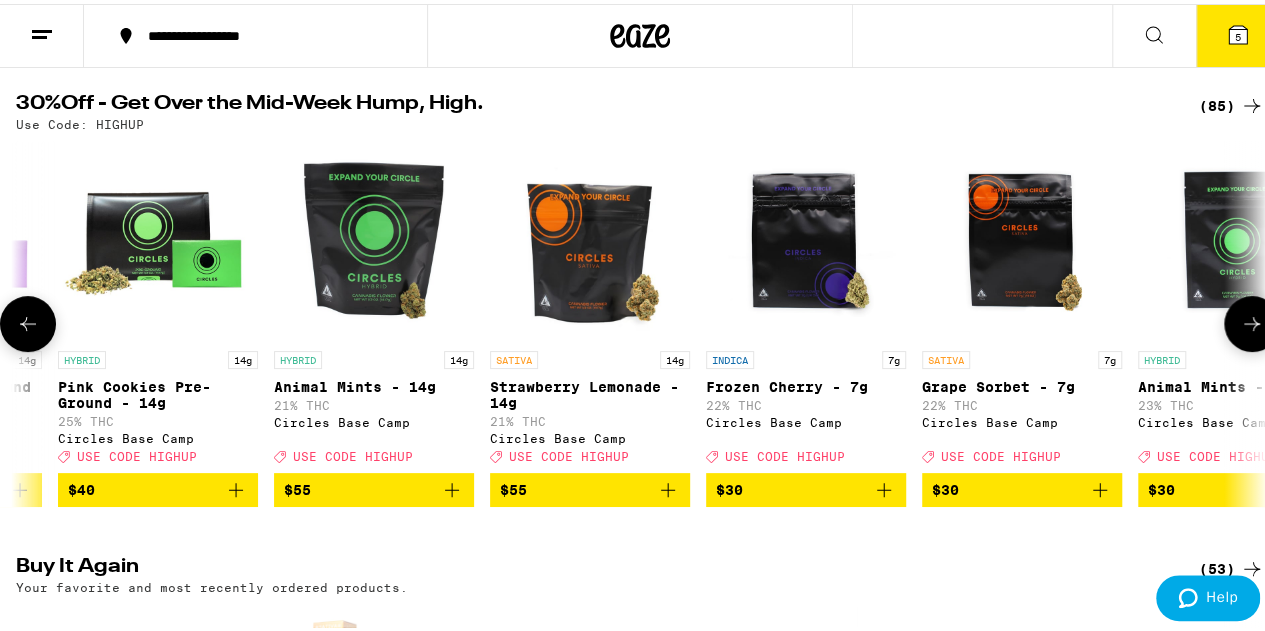 click 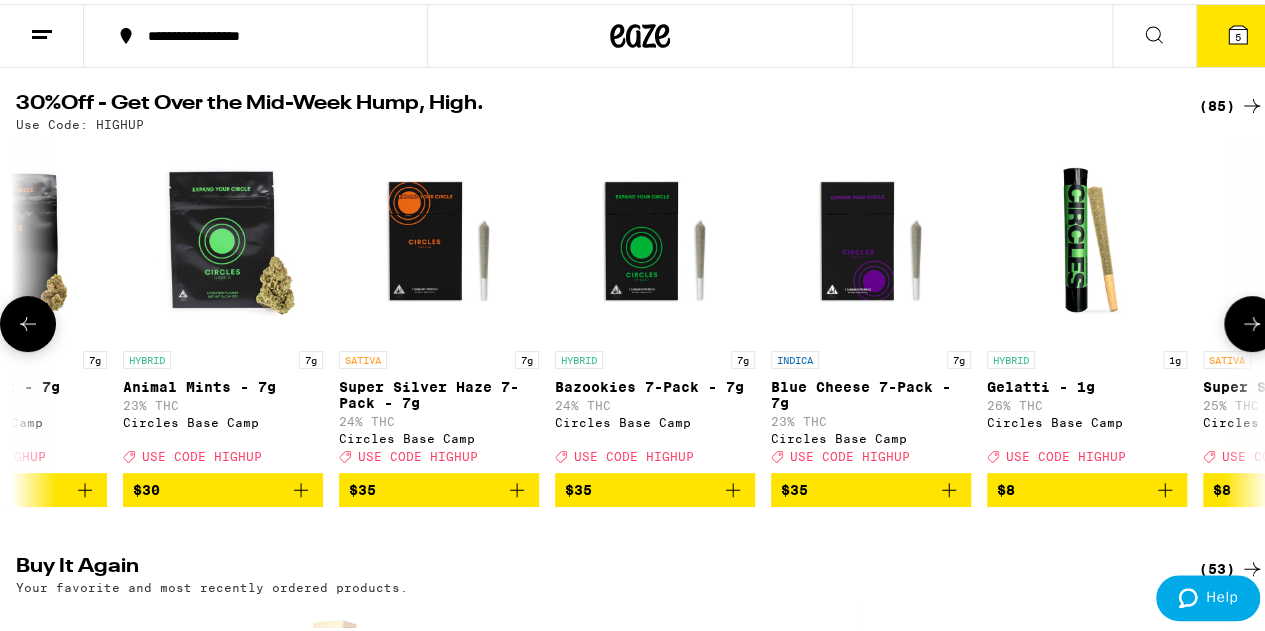 click 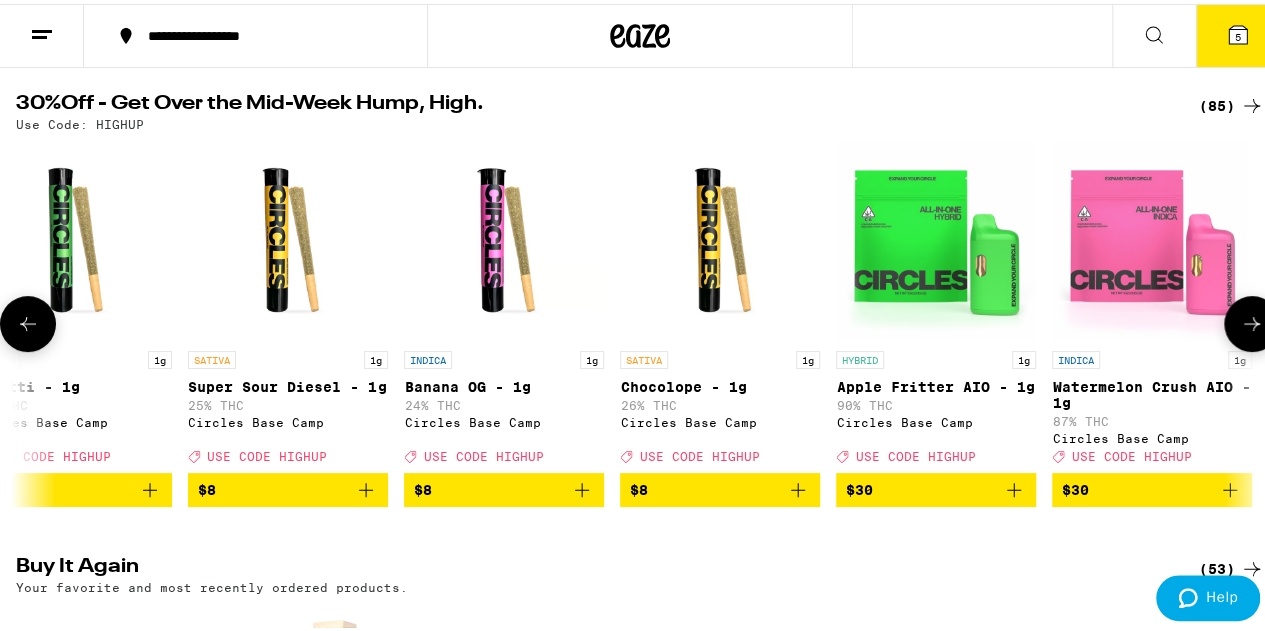 click 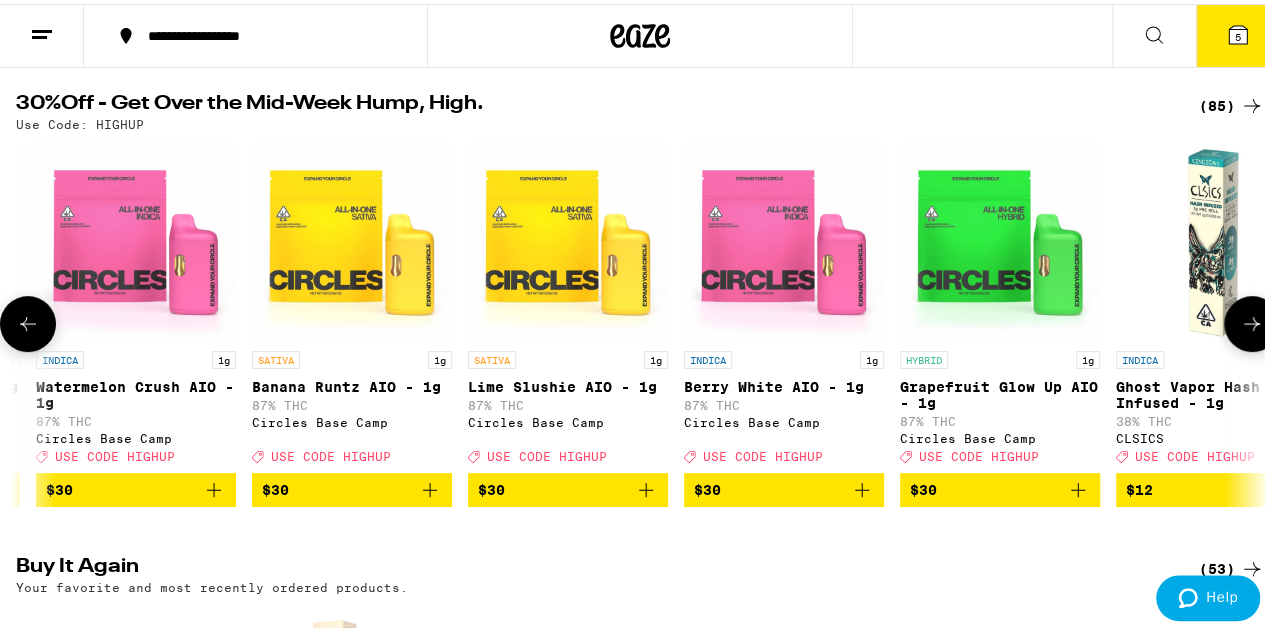 click 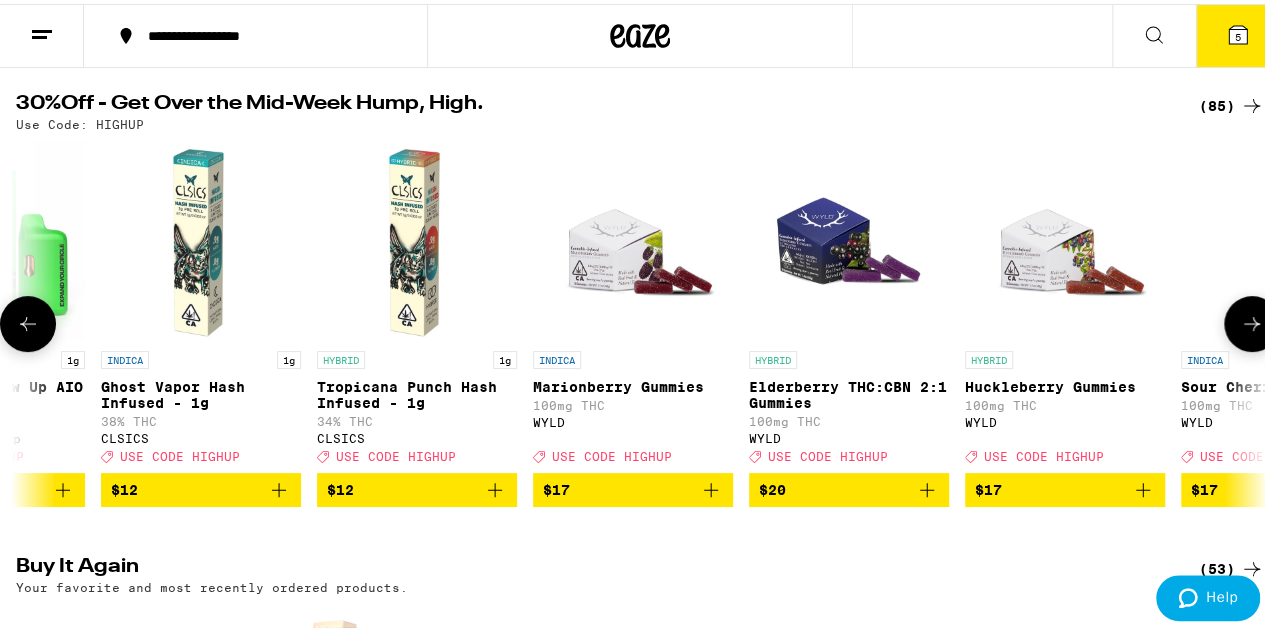 click 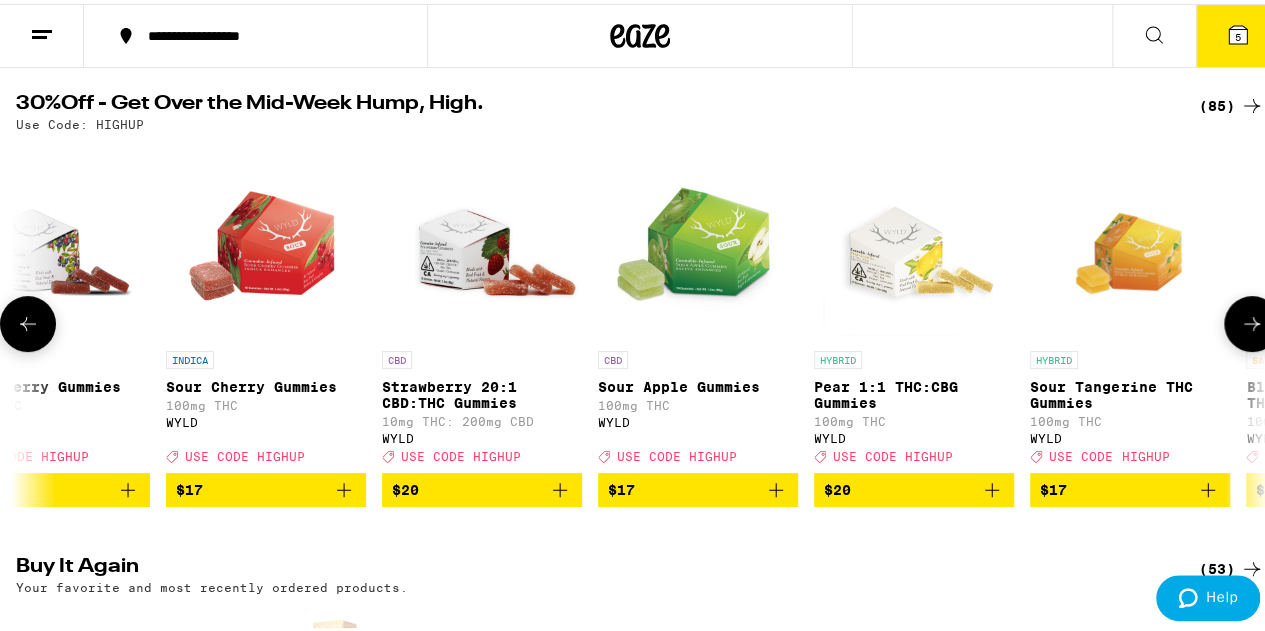 click 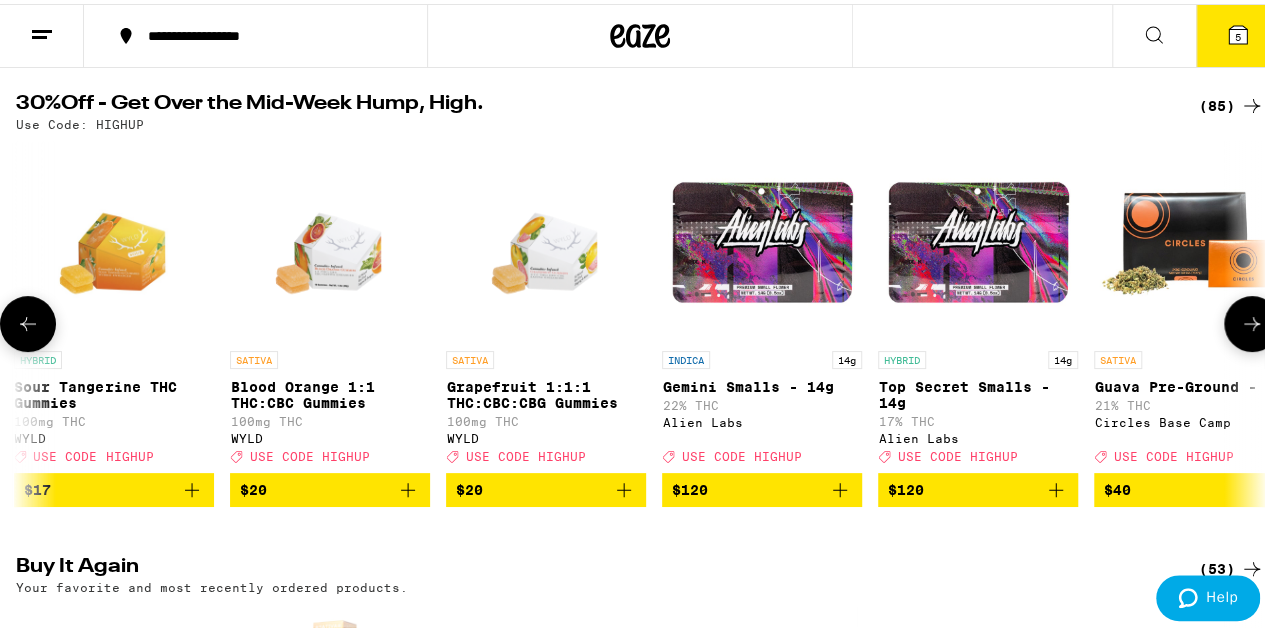 click 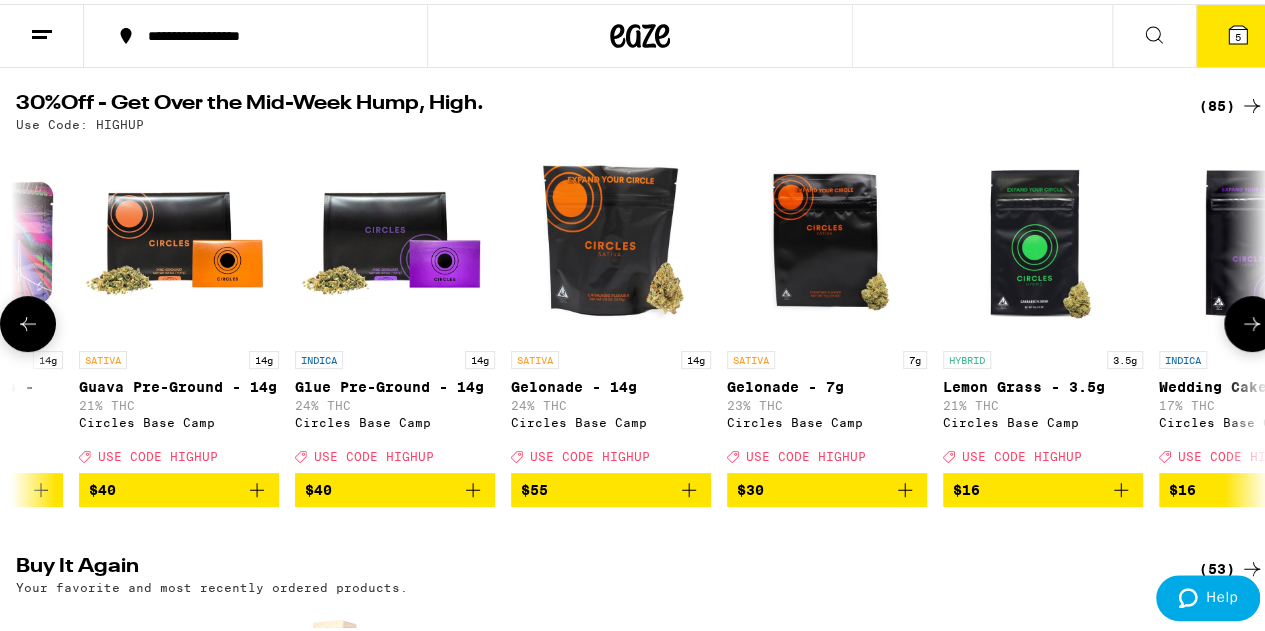 click 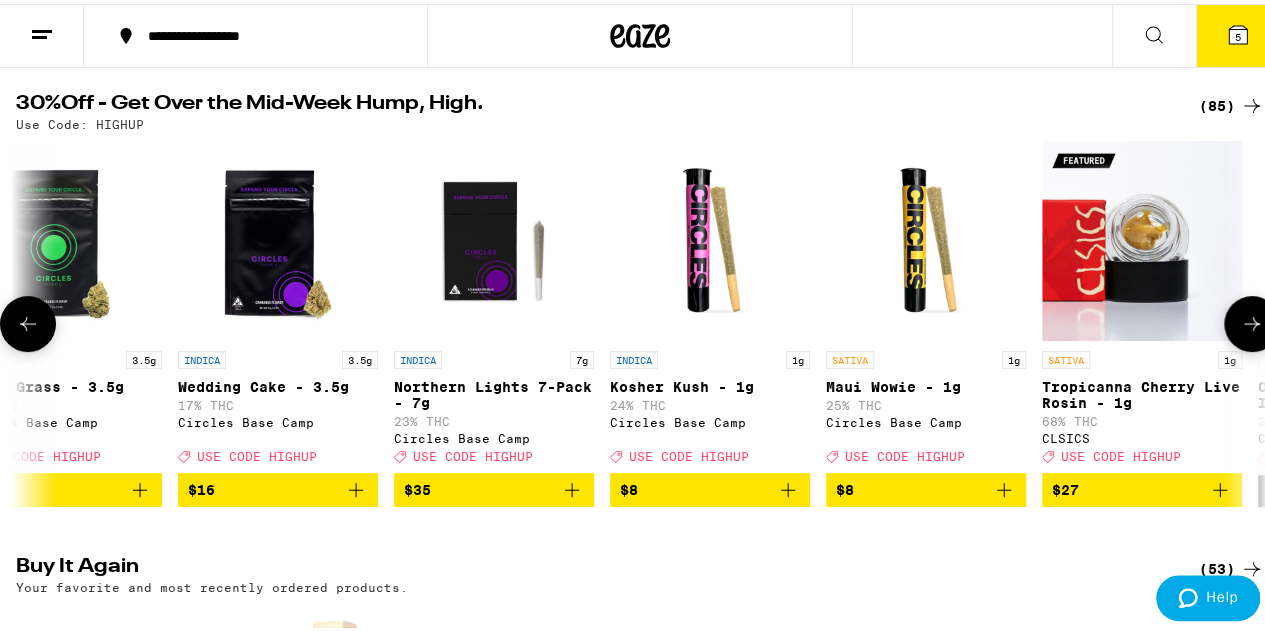 click 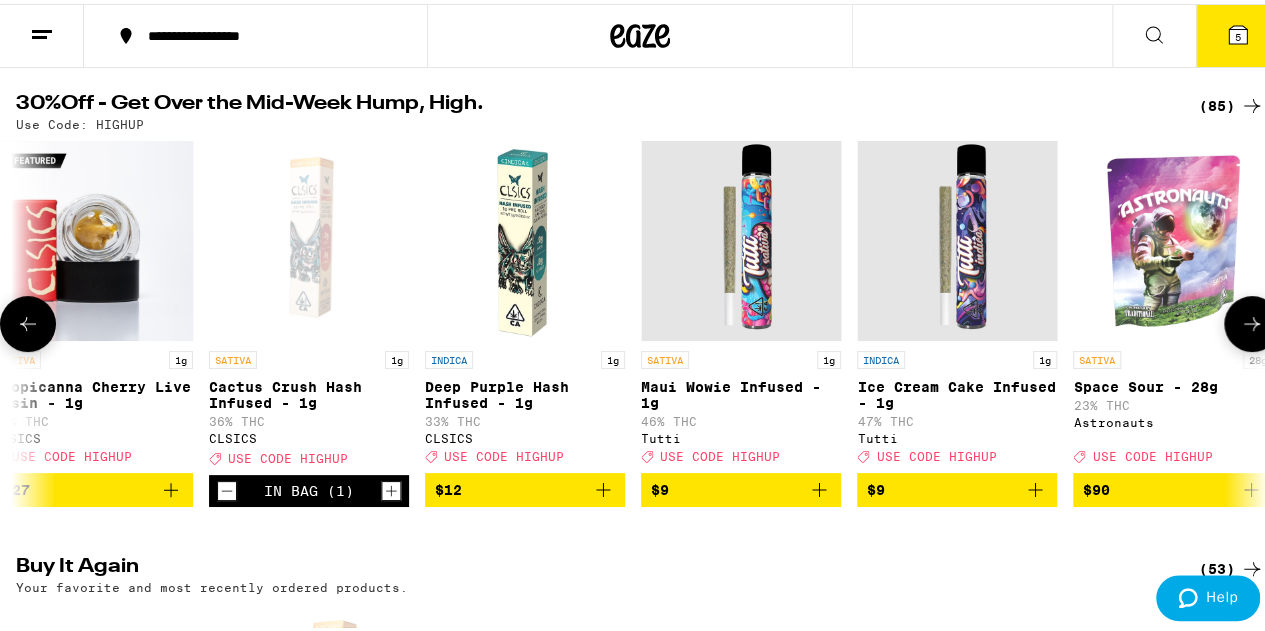 click 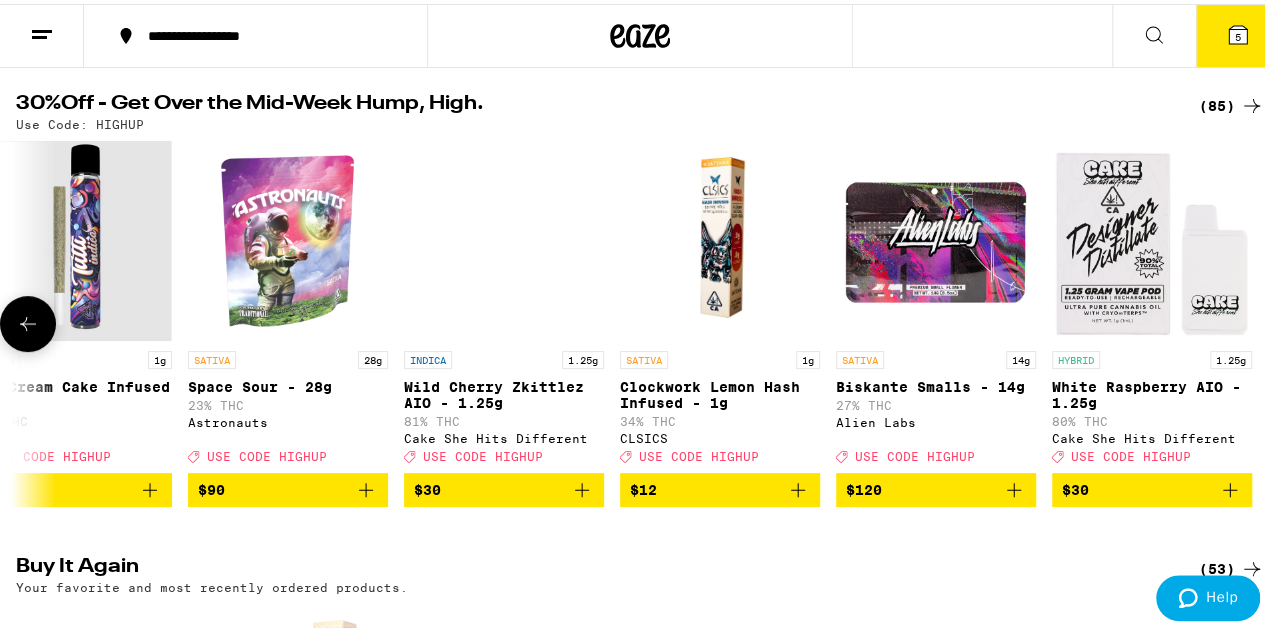 scroll, scrollTop: 0, scrollLeft: 17127, axis: horizontal 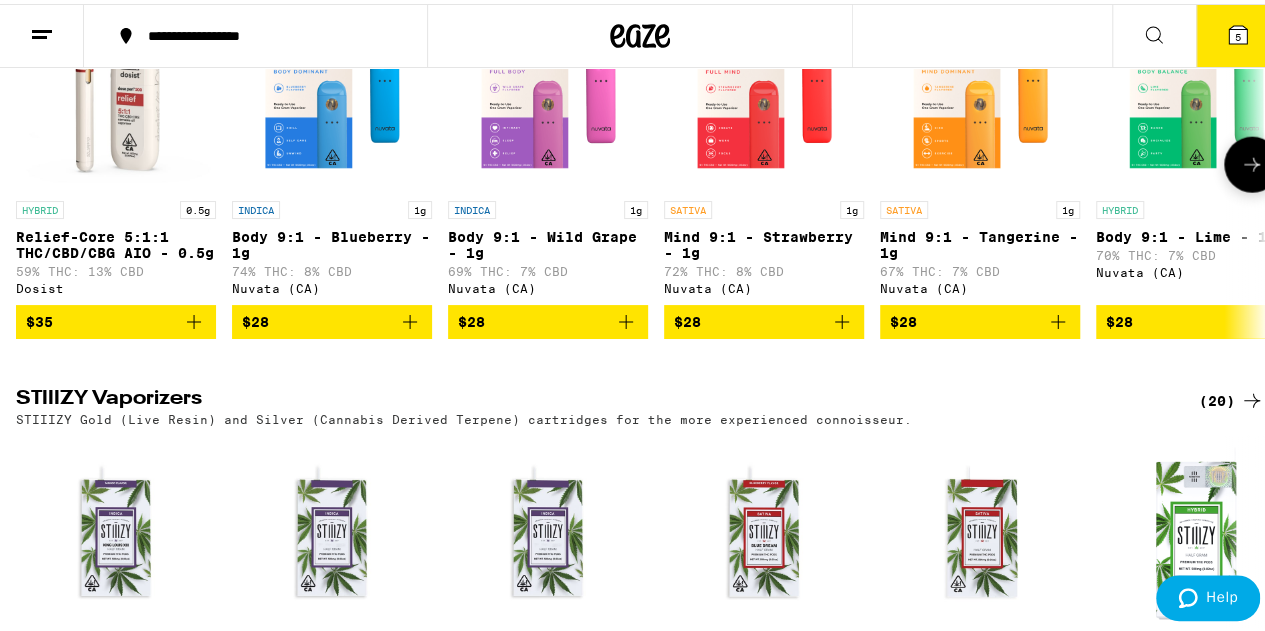 click 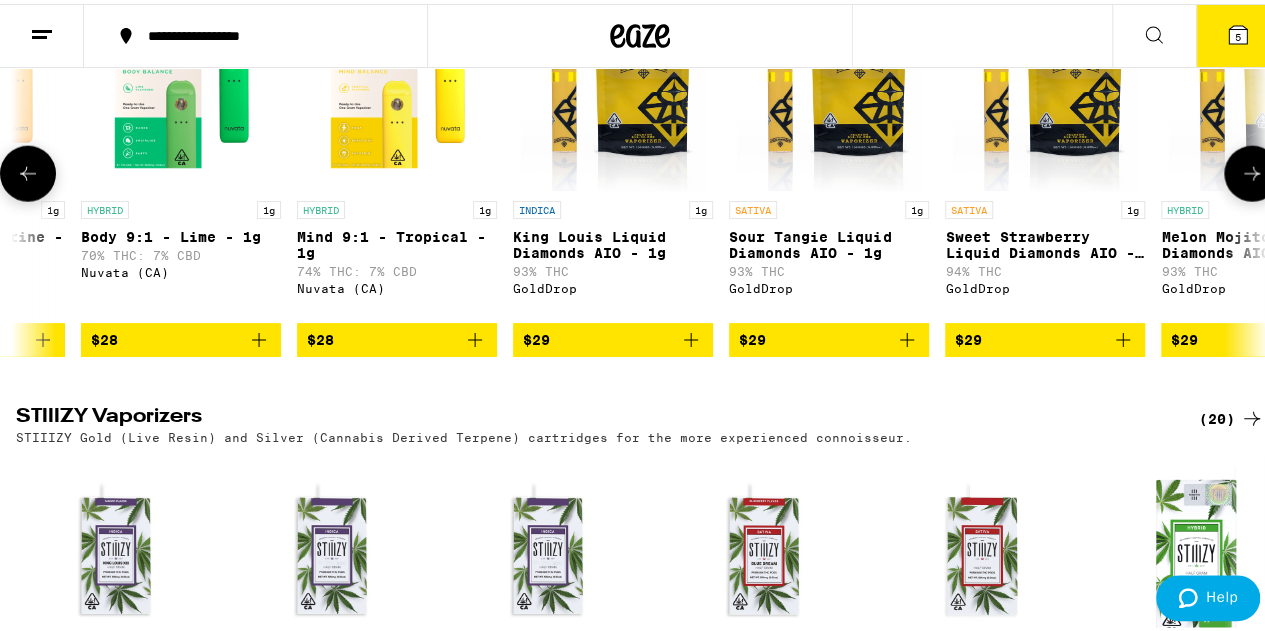 click 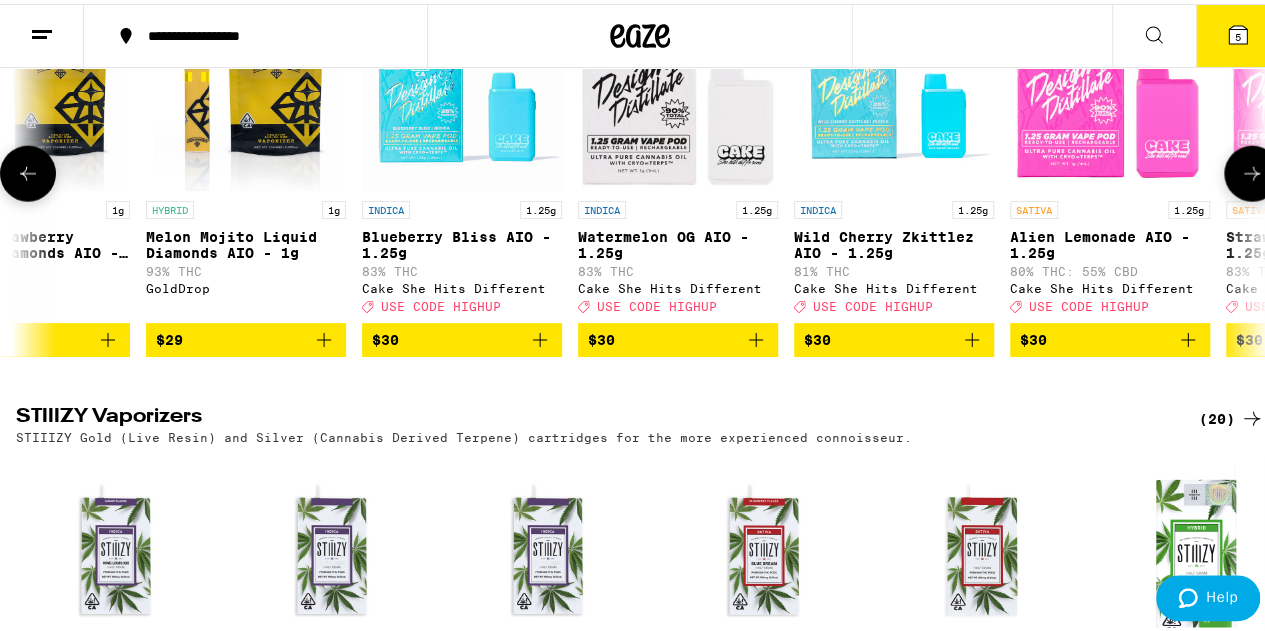 click 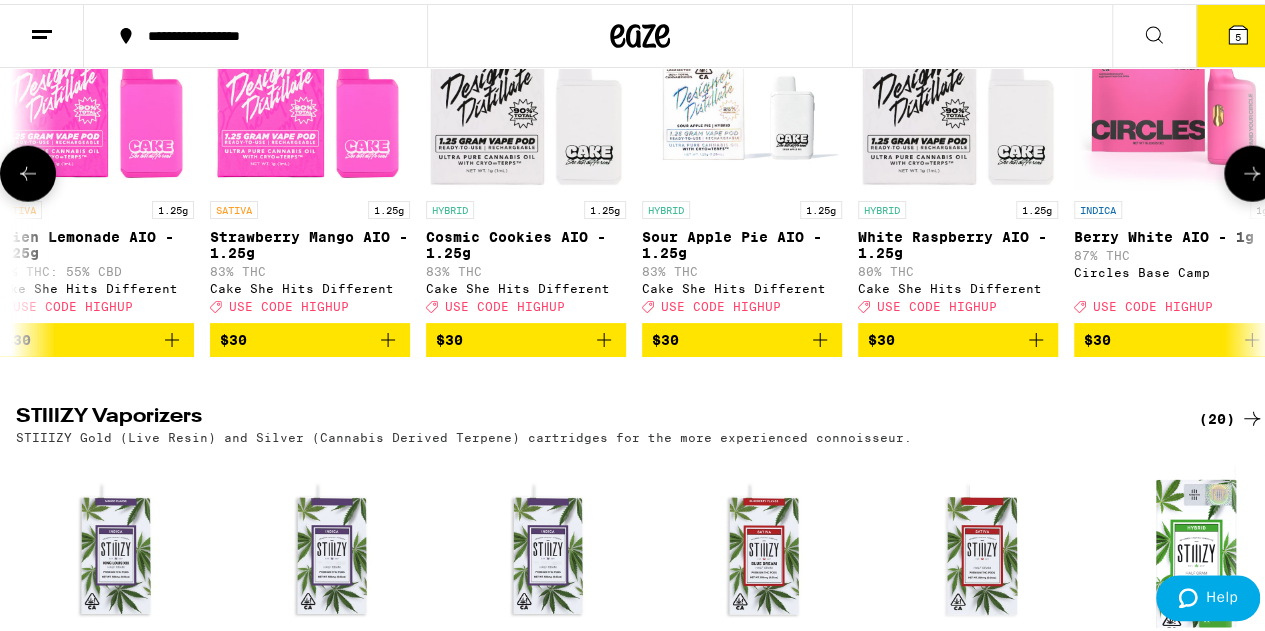 click 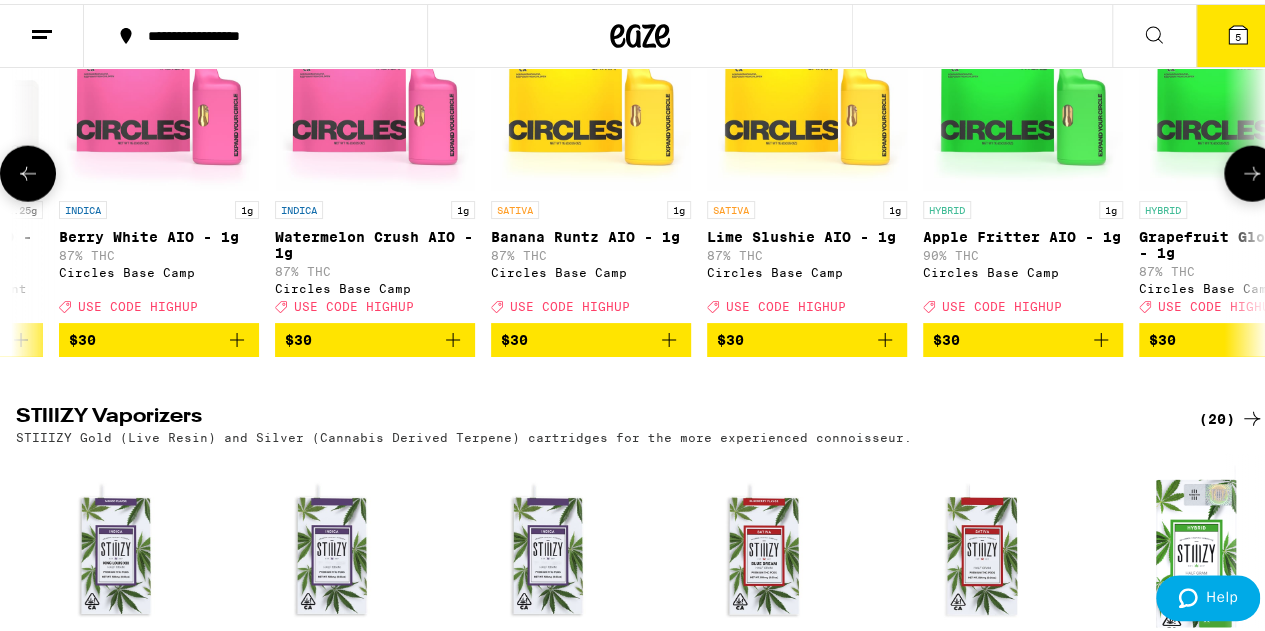 click 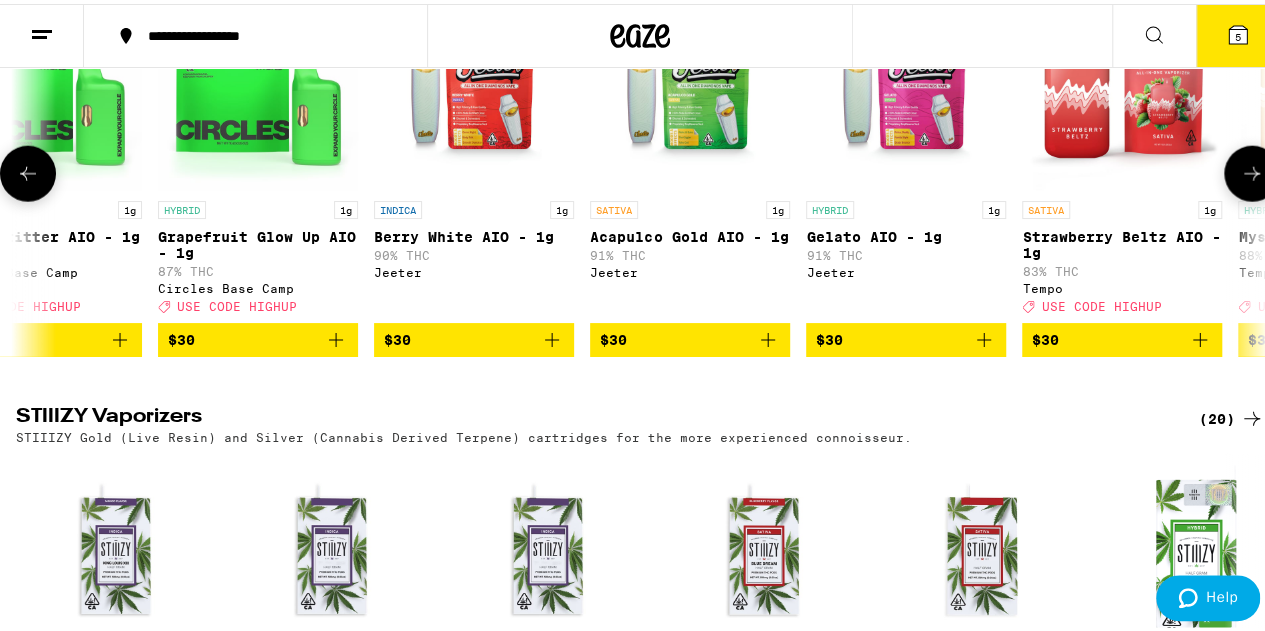 click 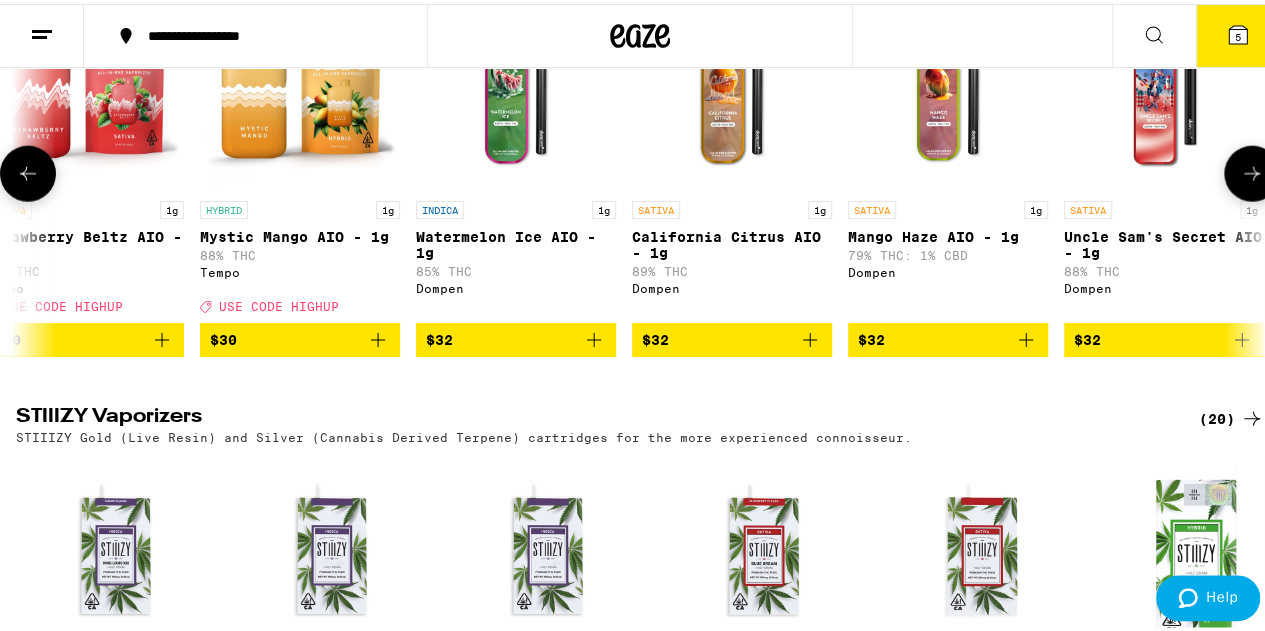click 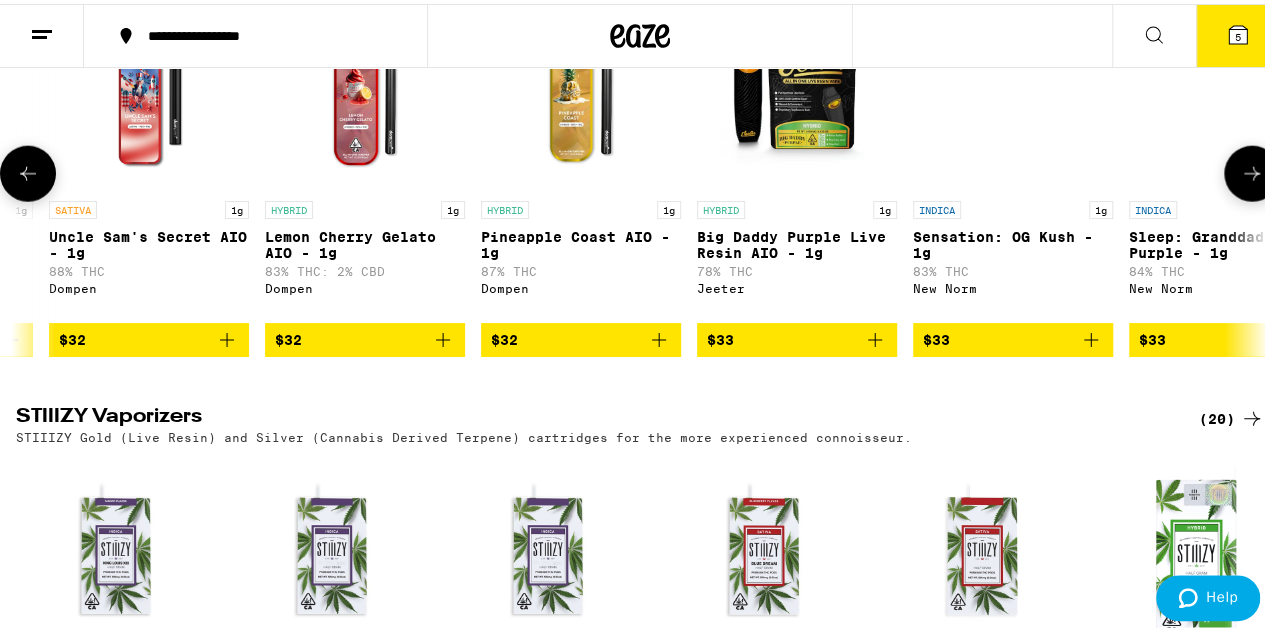 click at bounding box center [1252, 170] 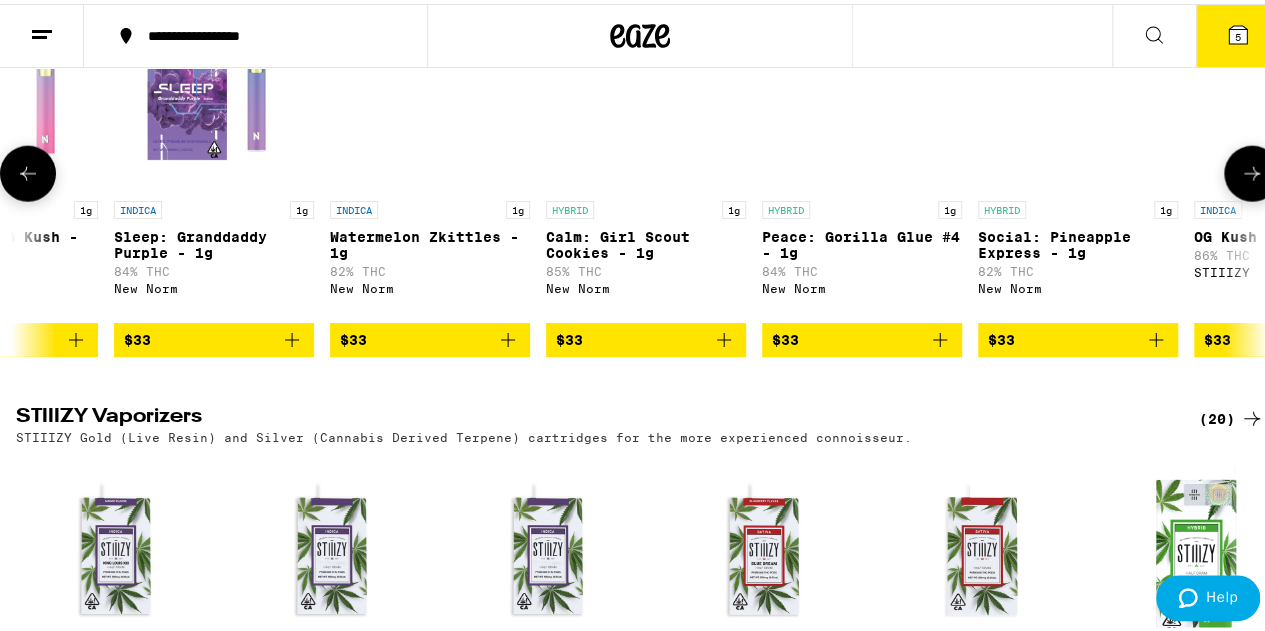 click at bounding box center (1252, 170) 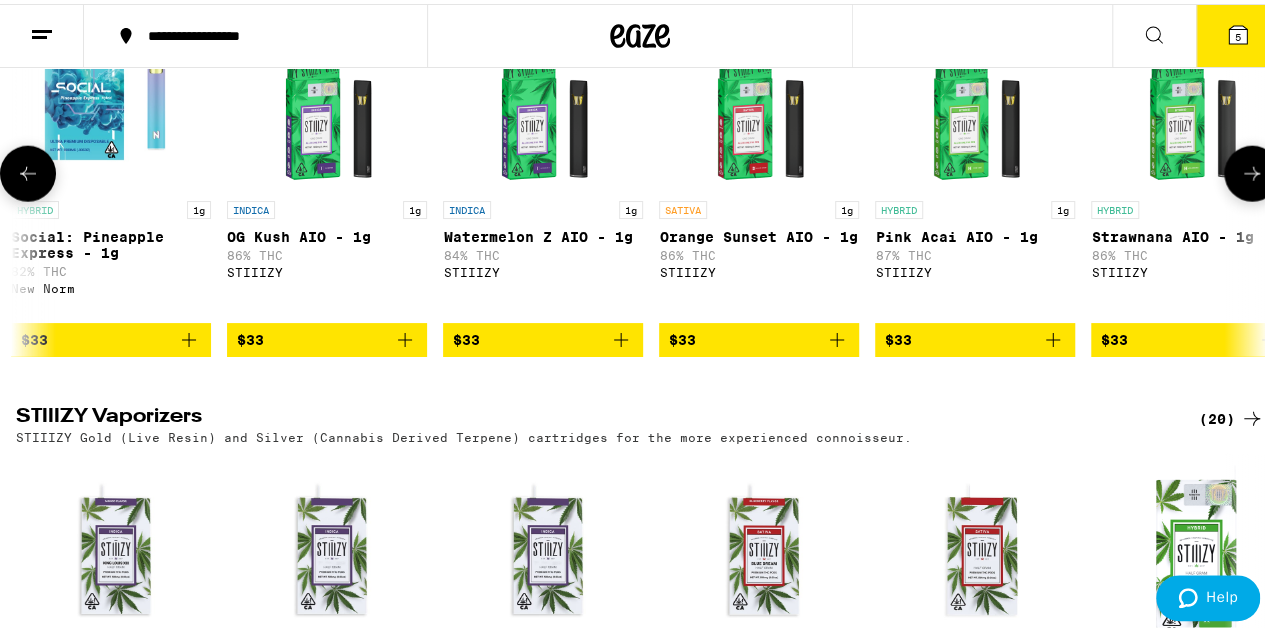 scroll, scrollTop: 0, scrollLeft: 9126, axis: horizontal 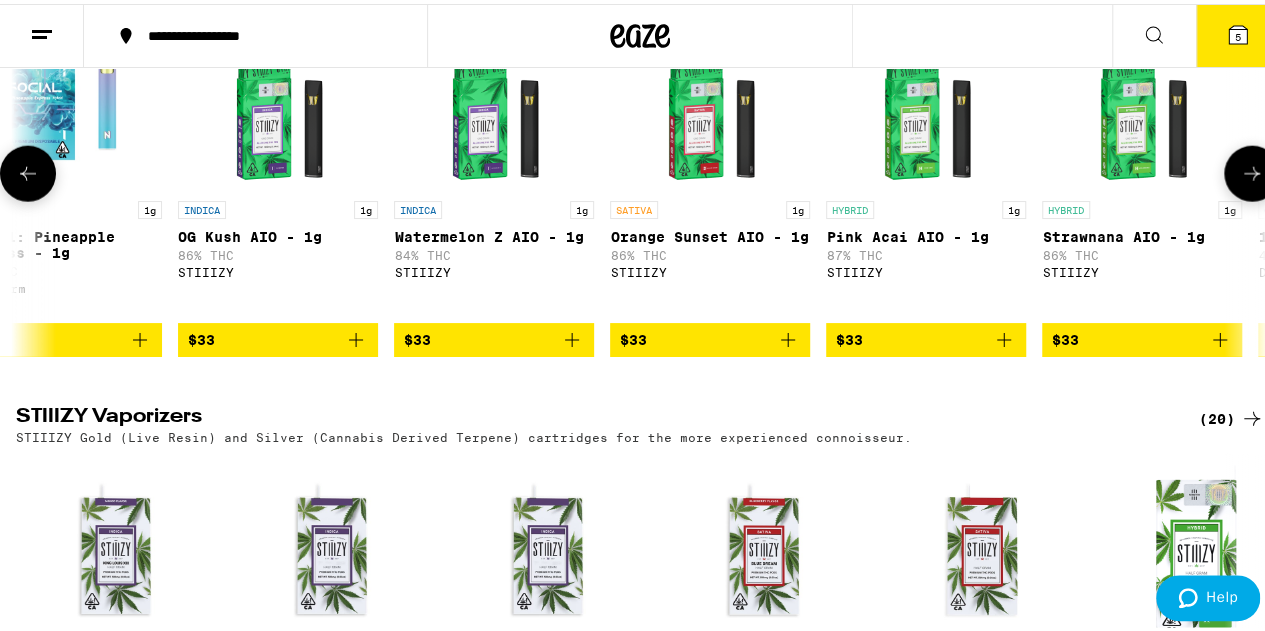 click at bounding box center (1252, 170) 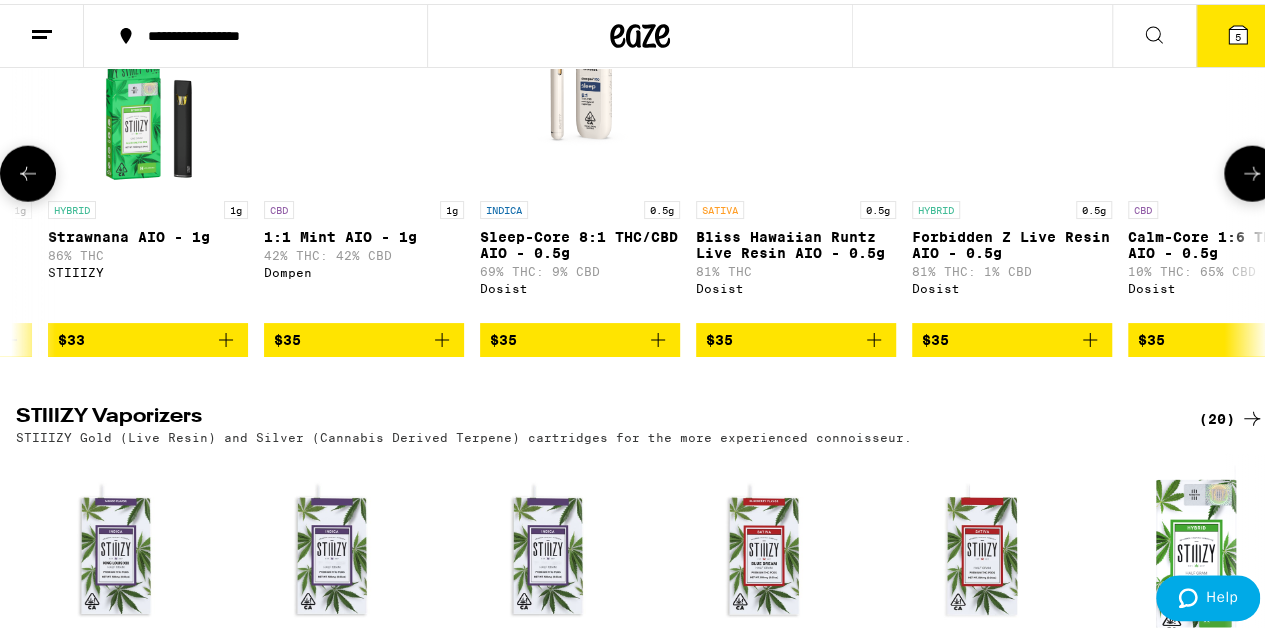 scroll, scrollTop: 0, scrollLeft: 10141, axis: horizontal 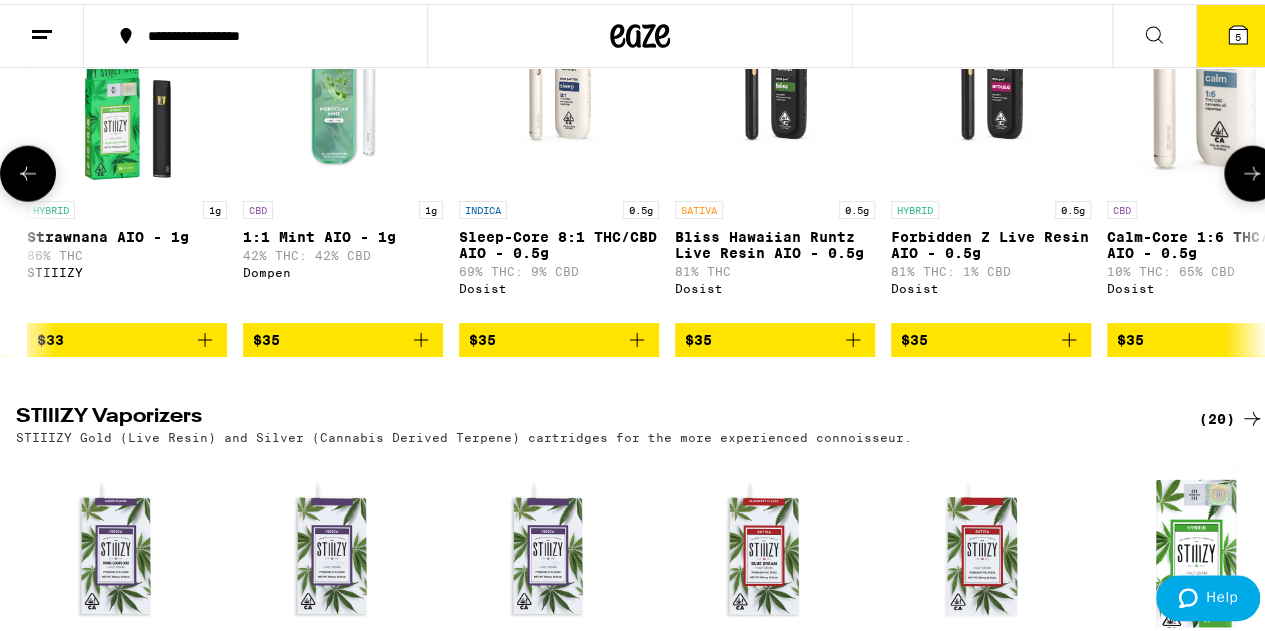 click 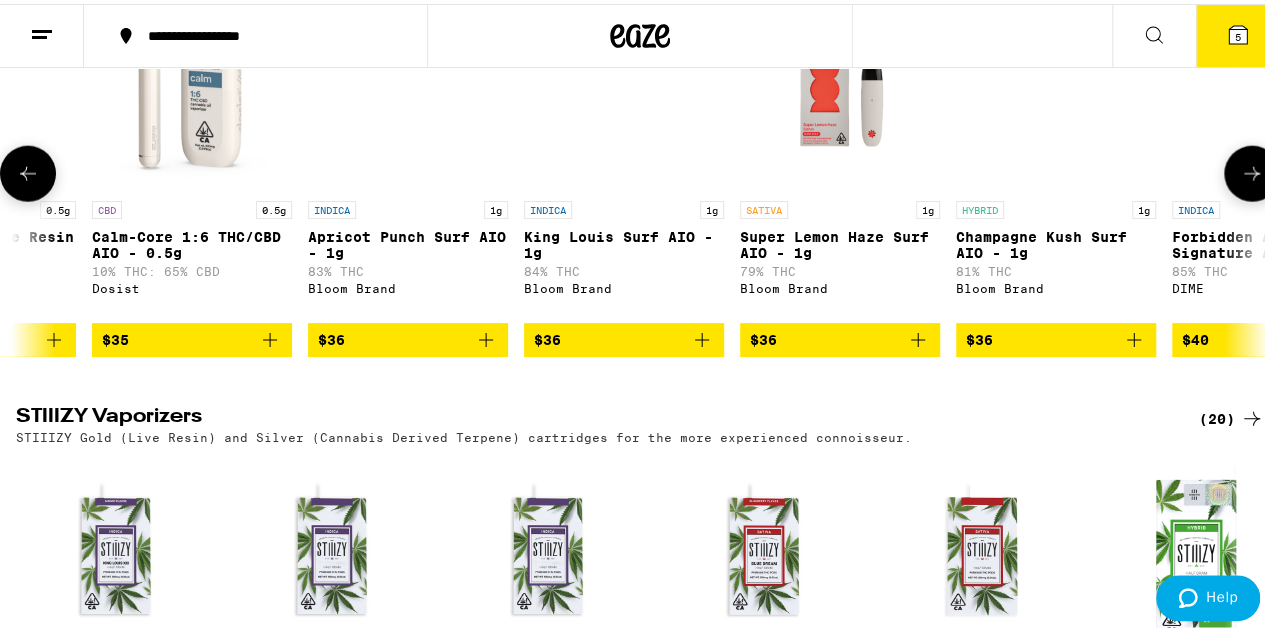 click 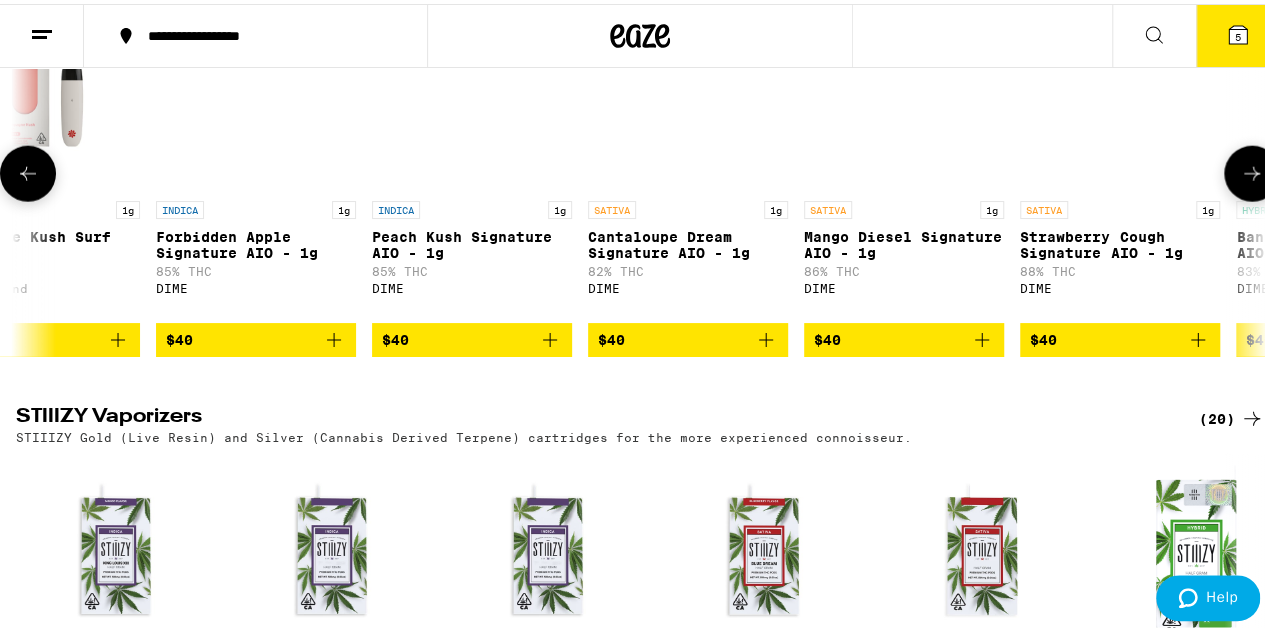 click 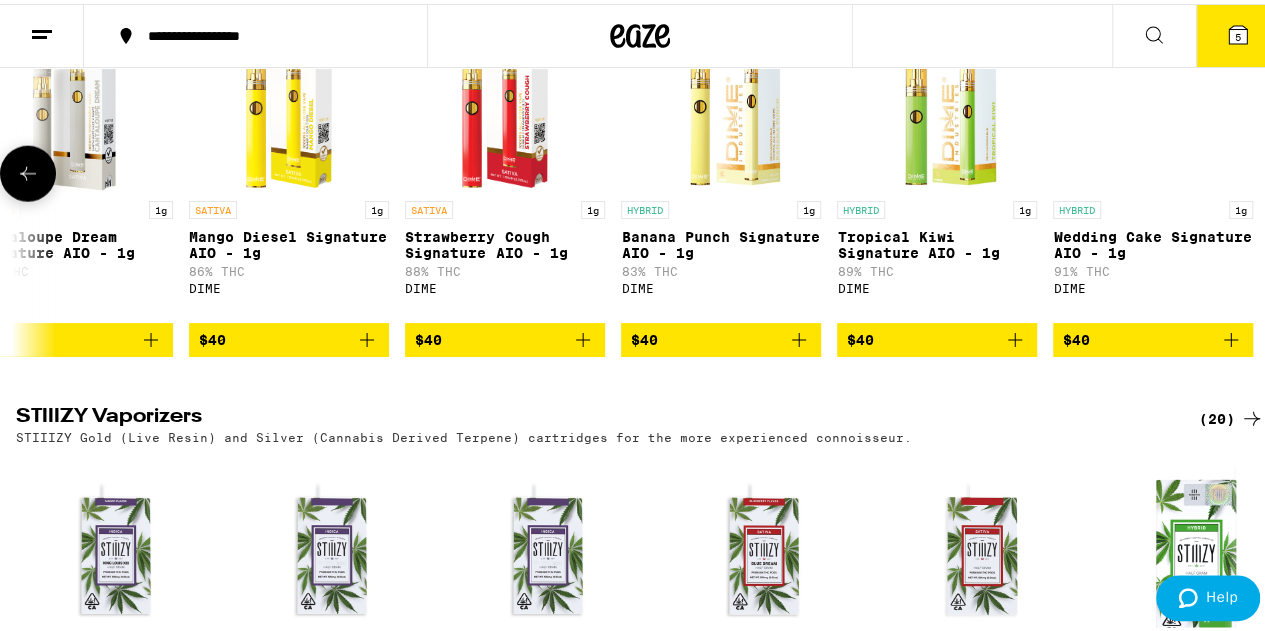 scroll, scrollTop: 0, scrollLeft: 12807, axis: horizontal 